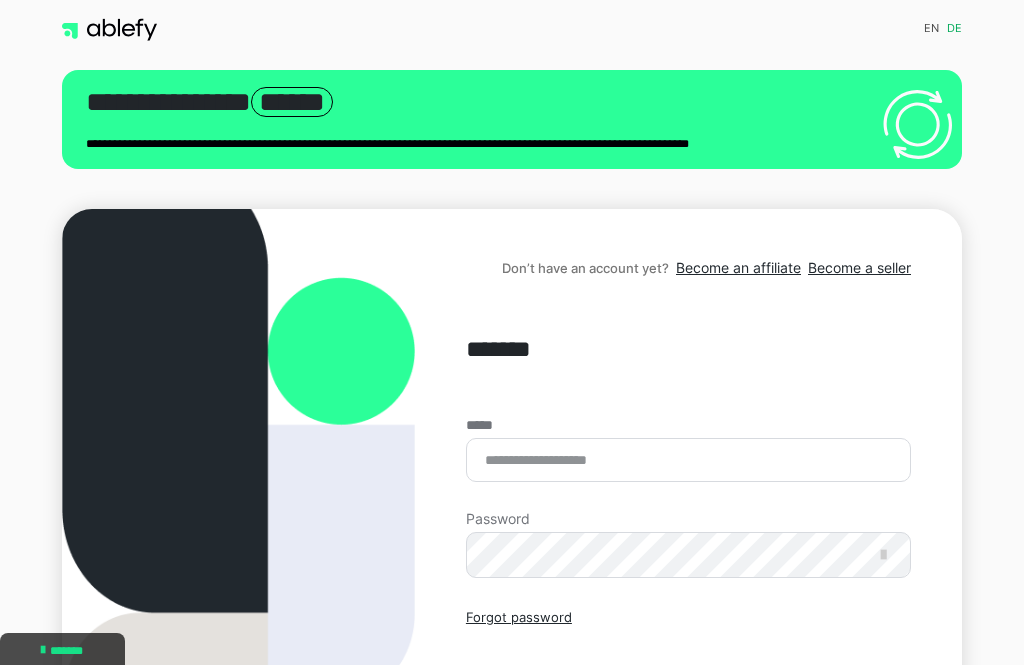 scroll, scrollTop: 0, scrollLeft: 0, axis: both 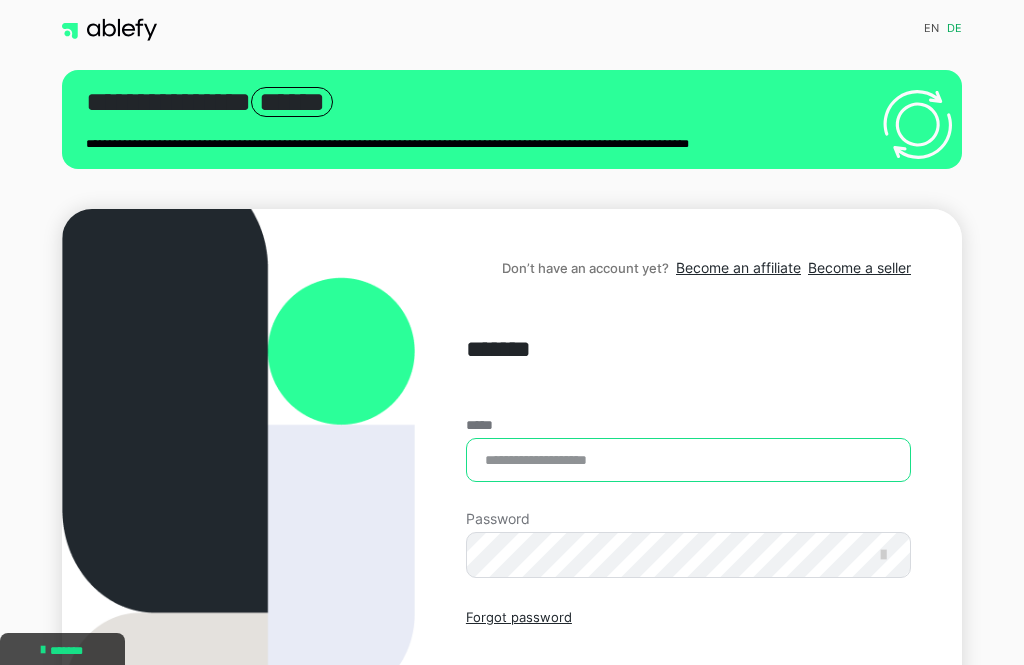 click on "*****" at bounding box center (688, 460) 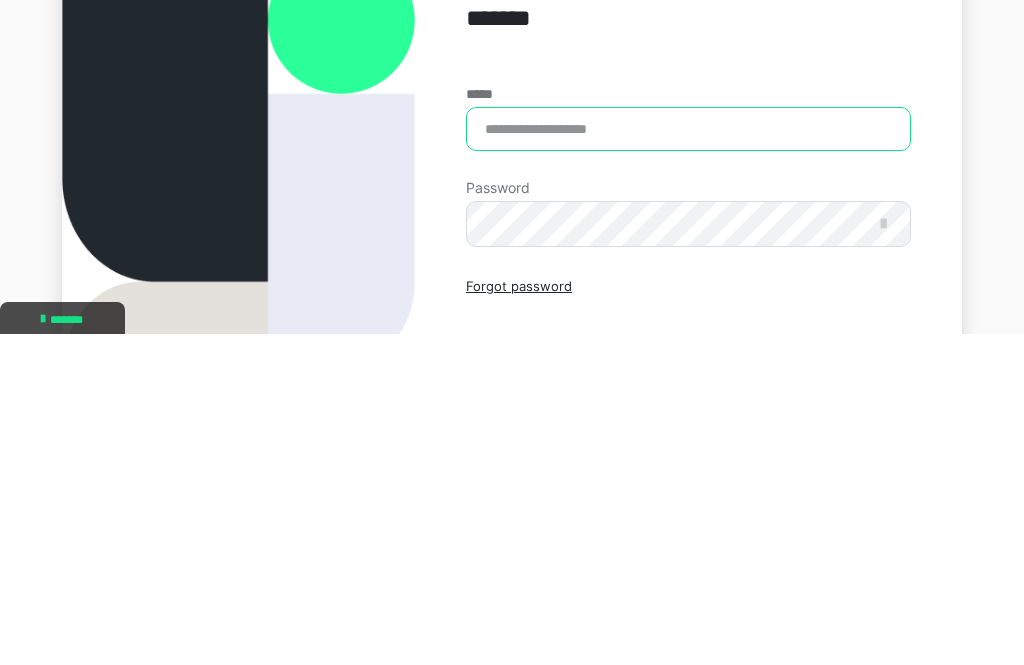 type on "**********" 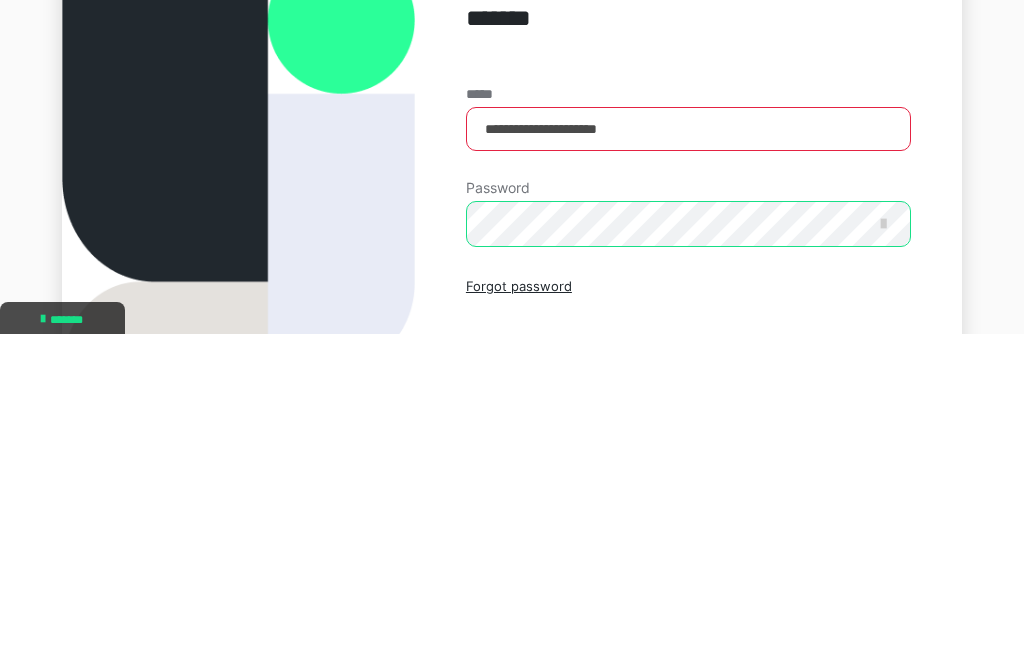 scroll, scrollTop: 234, scrollLeft: 0, axis: vertical 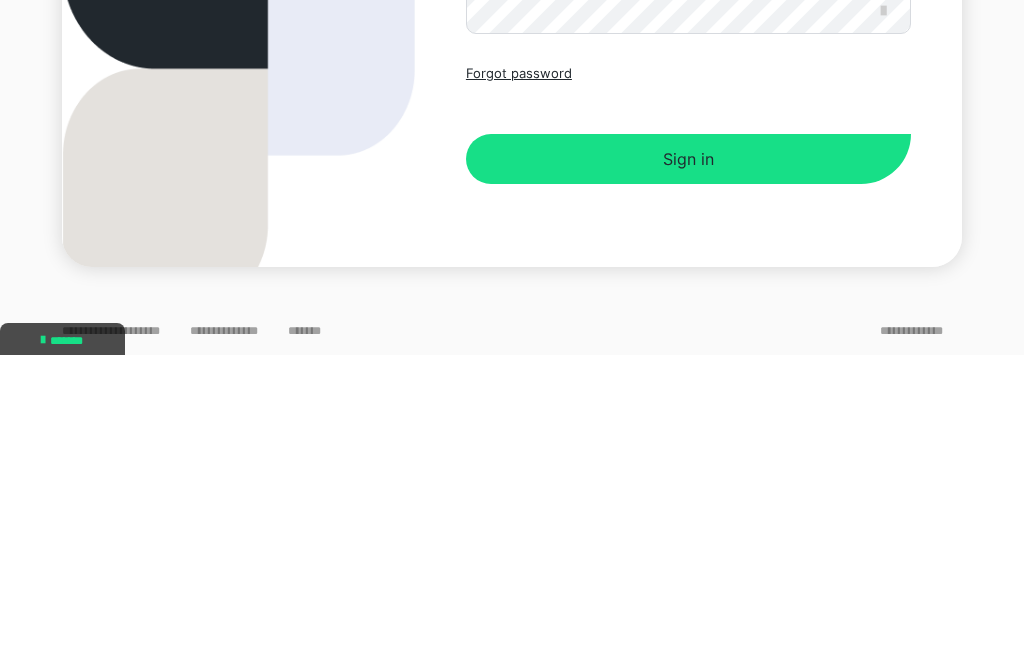 click on "Sign in" at bounding box center (688, 469) 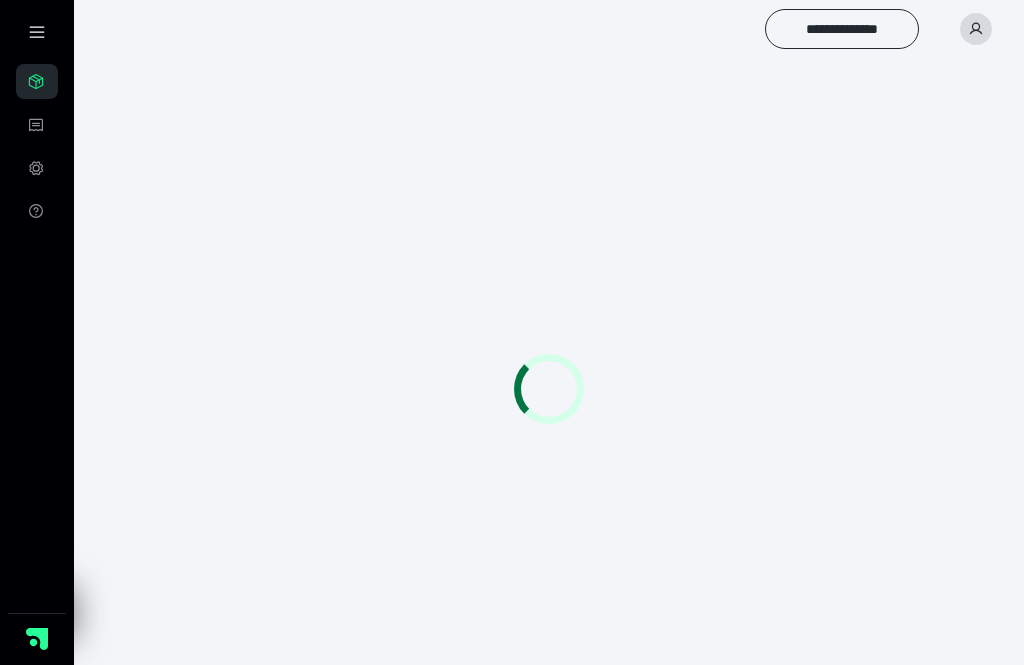 scroll, scrollTop: 0, scrollLeft: 0, axis: both 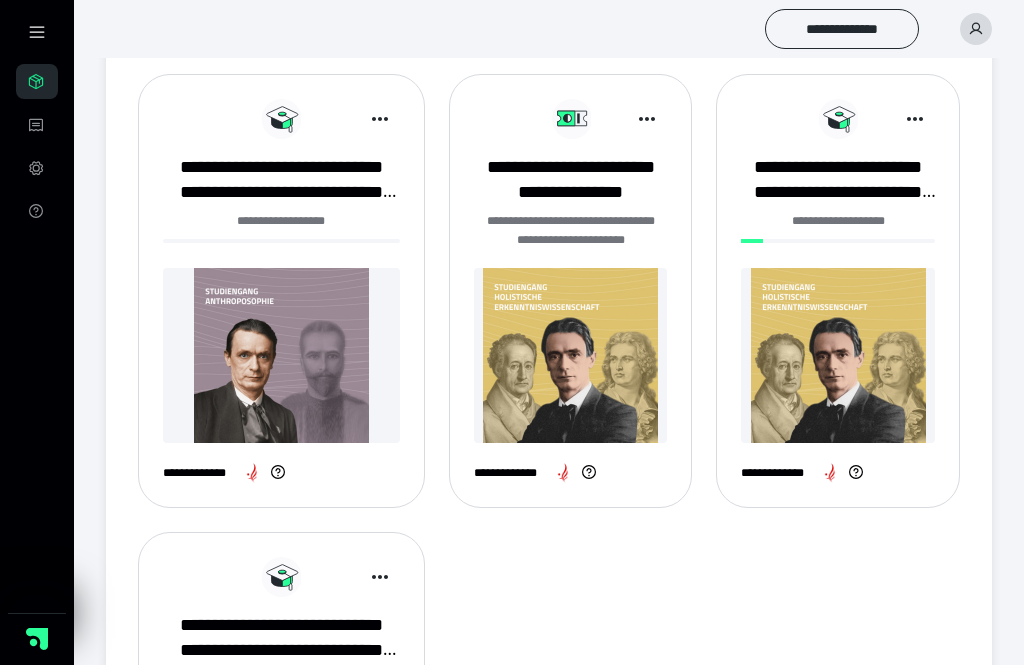 click on "**********" at bounding box center (281, 179) 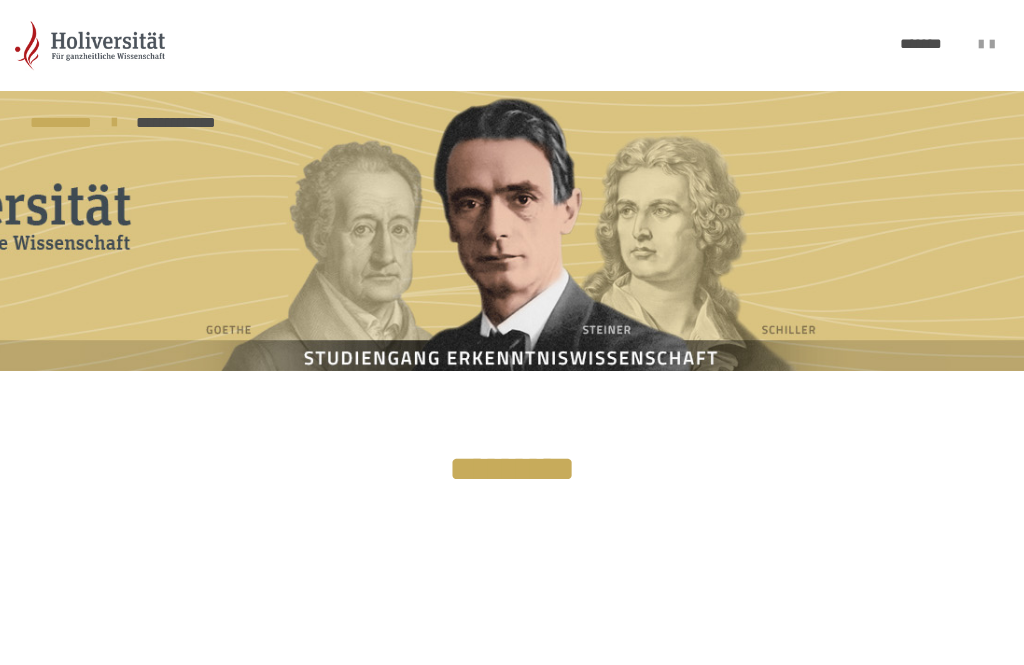 scroll, scrollTop: 0, scrollLeft: 0, axis: both 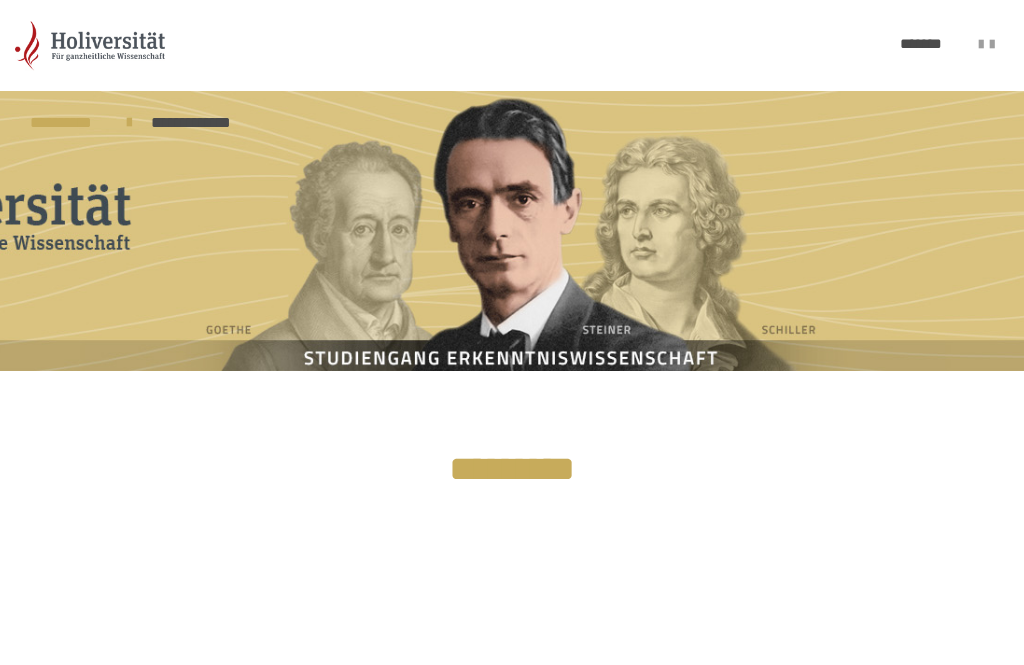click on "**********" at bounding box center (512, 45) 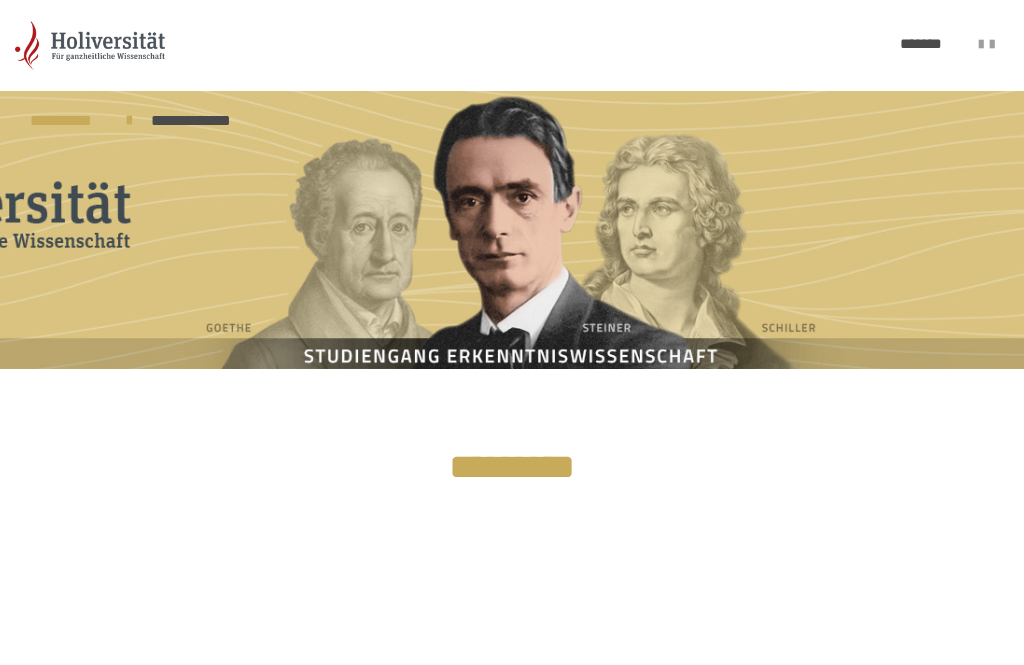 scroll, scrollTop: 0, scrollLeft: 0, axis: both 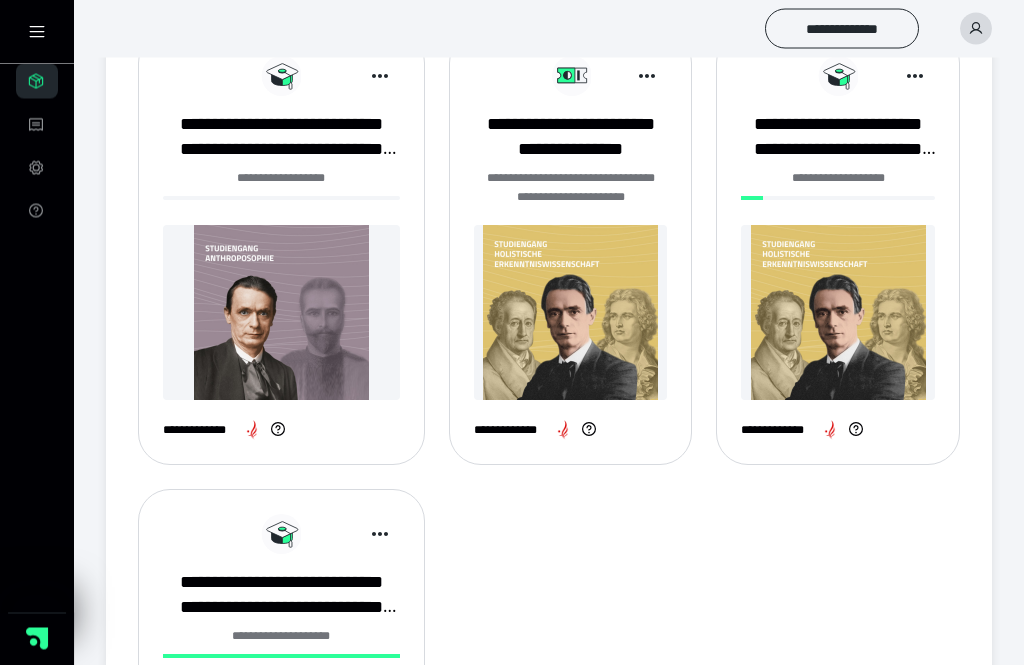 click at bounding box center (281, 313) 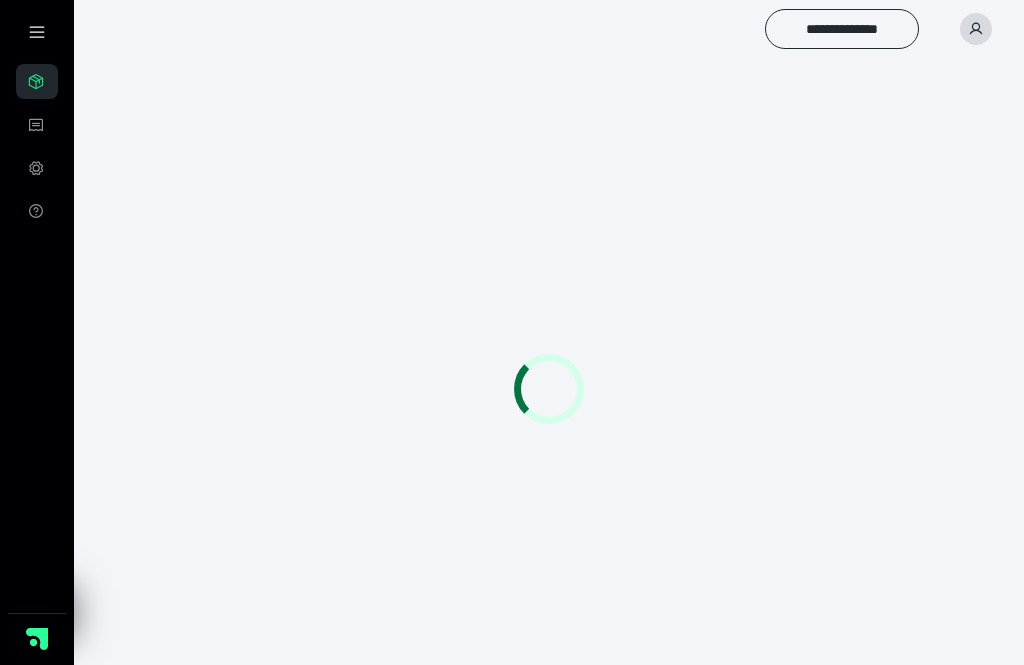 scroll, scrollTop: 0, scrollLeft: 0, axis: both 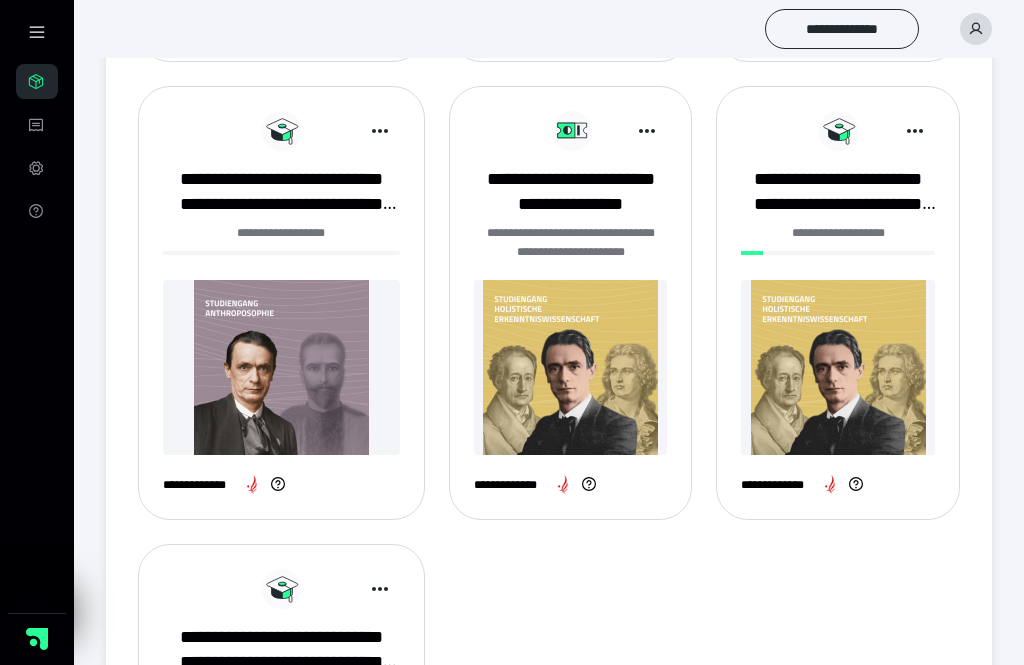 click at bounding box center [281, 367] 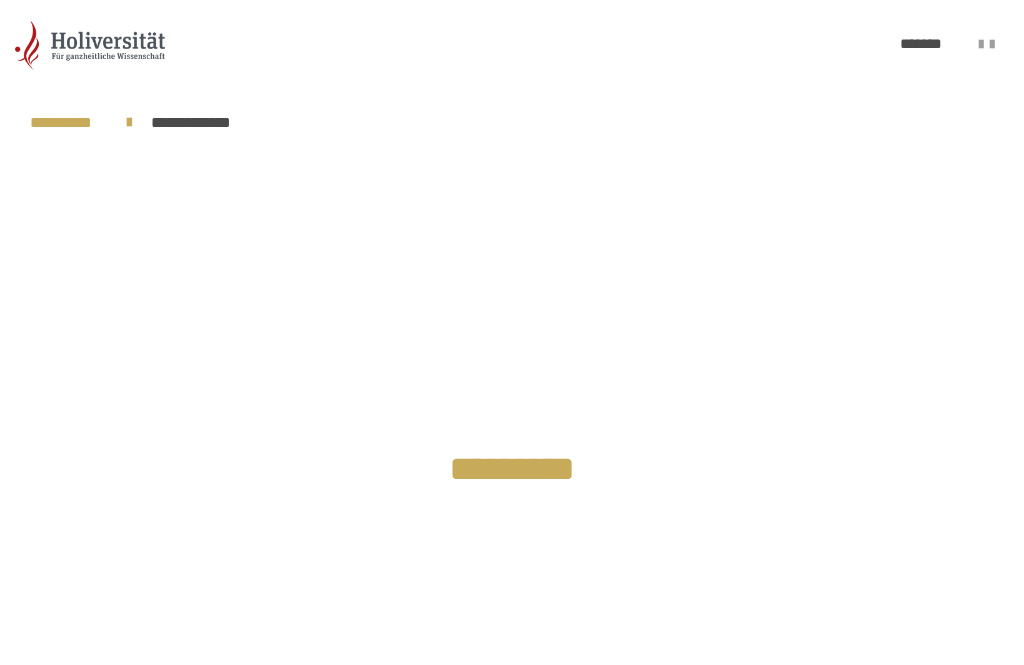 scroll, scrollTop: 0, scrollLeft: 0, axis: both 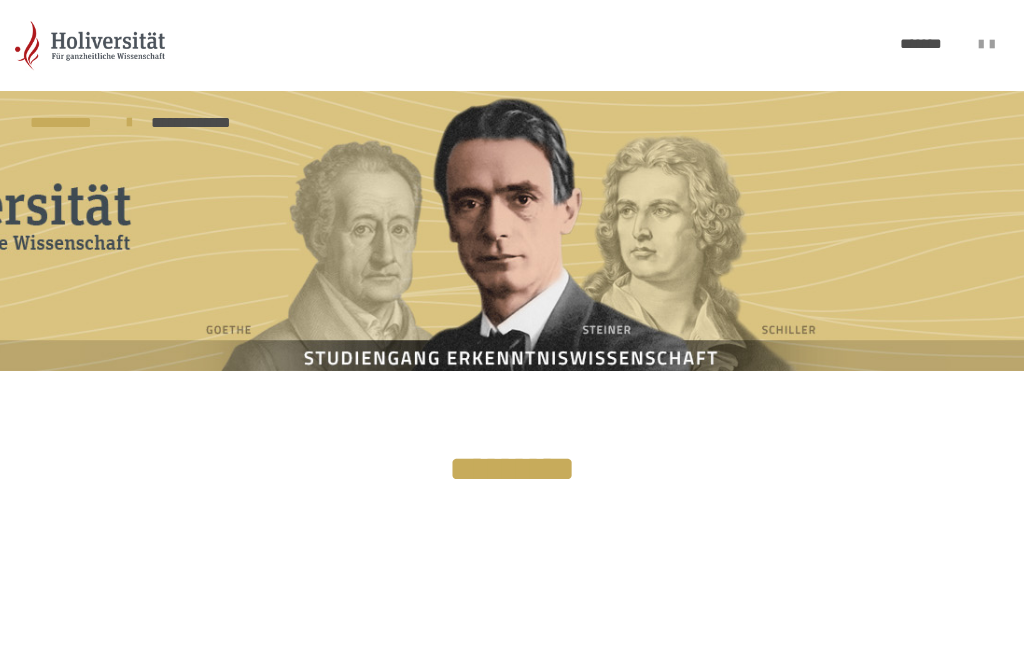 click at bounding box center (512, 231) 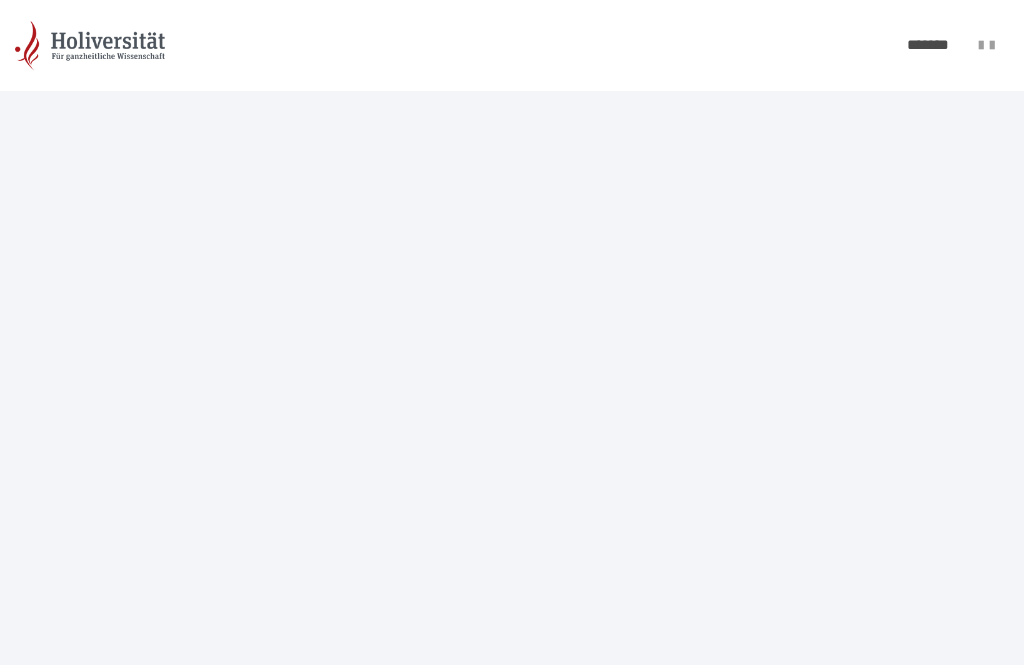 scroll, scrollTop: 0, scrollLeft: 0, axis: both 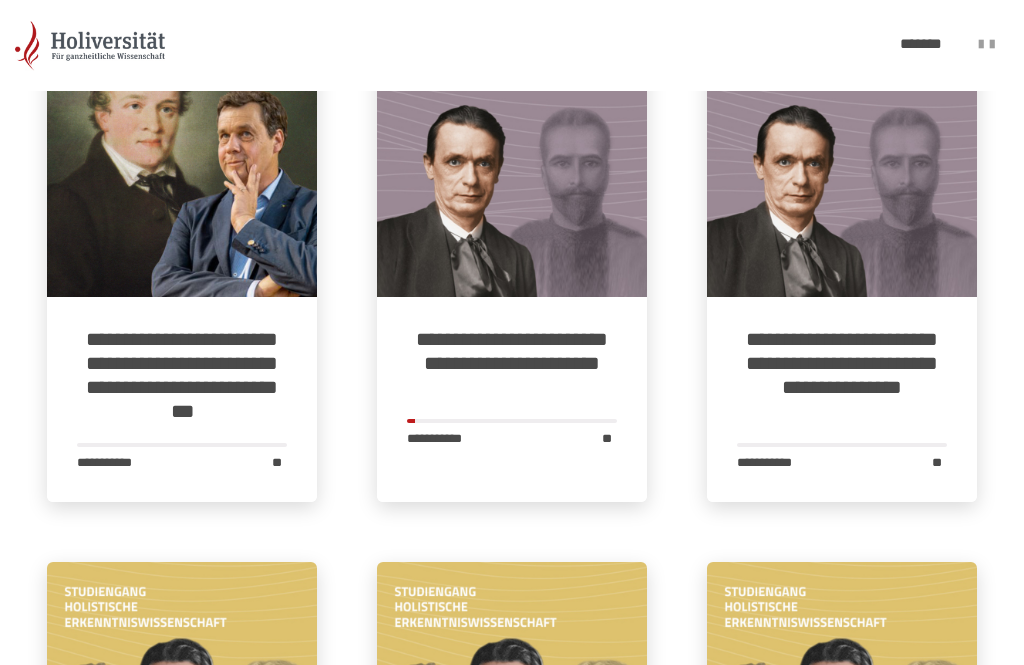 click on "**********" at bounding box center [512, 363] 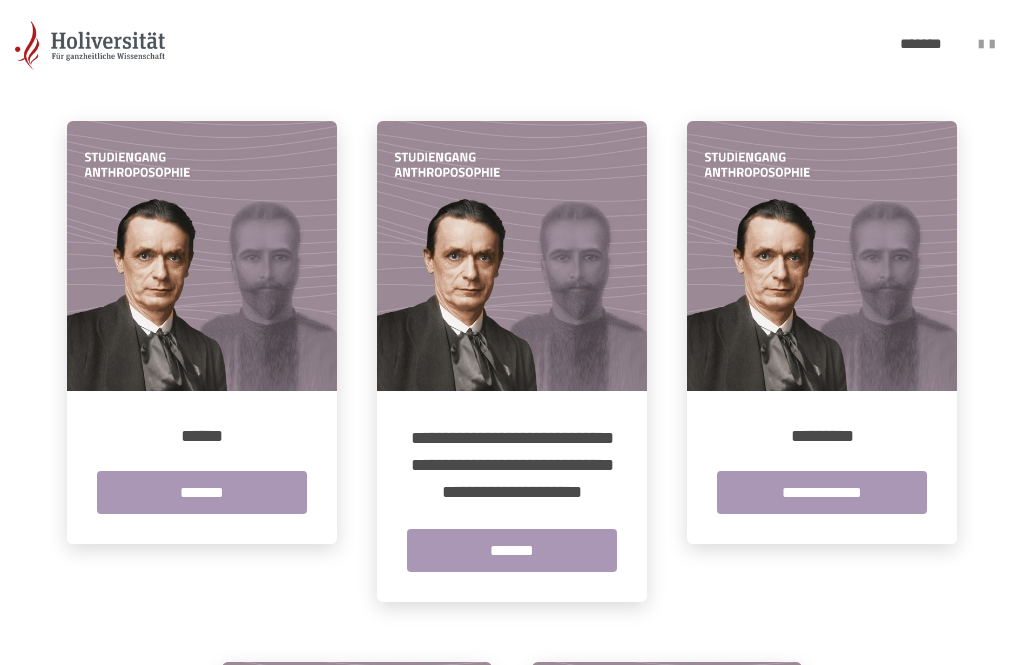 scroll, scrollTop: 389, scrollLeft: 0, axis: vertical 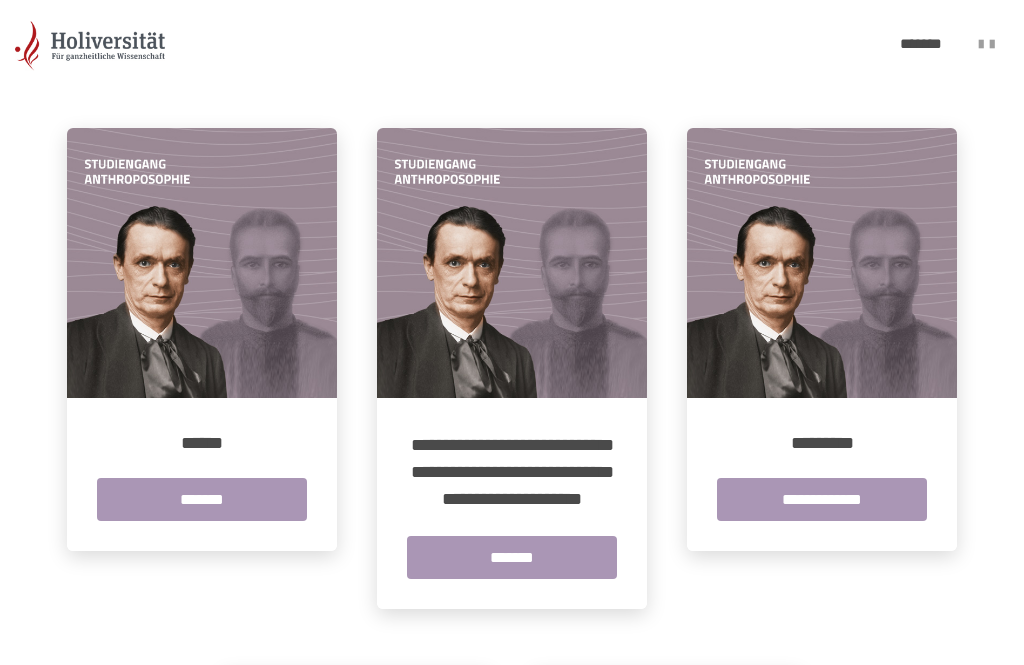 click on "******" at bounding box center (202, 443) 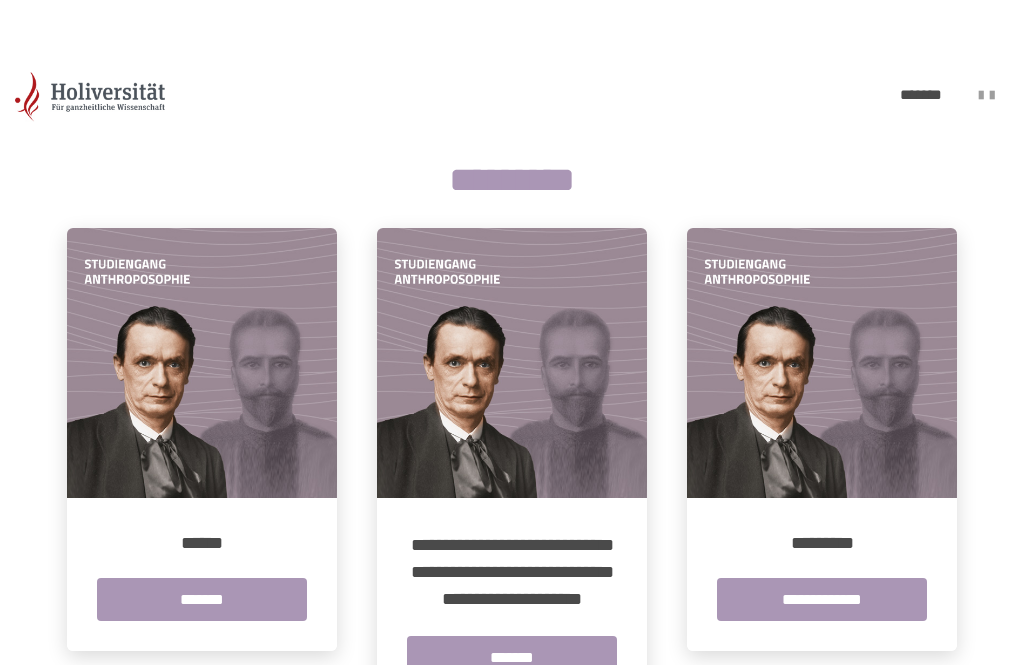 scroll, scrollTop: 289, scrollLeft: 0, axis: vertical 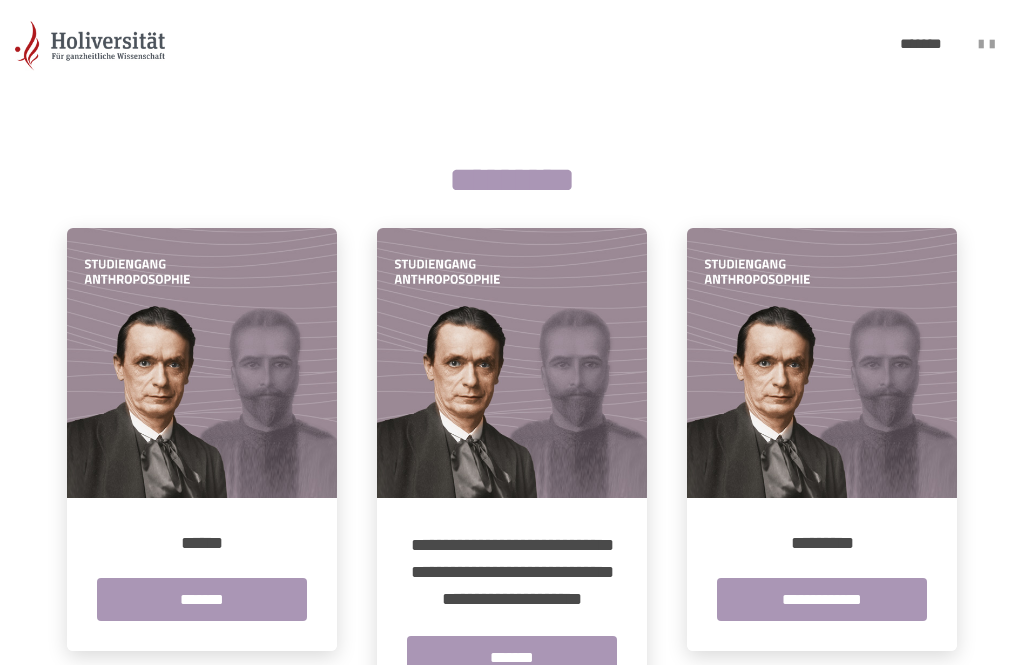 click on "******" at bounding box center (202, 543) 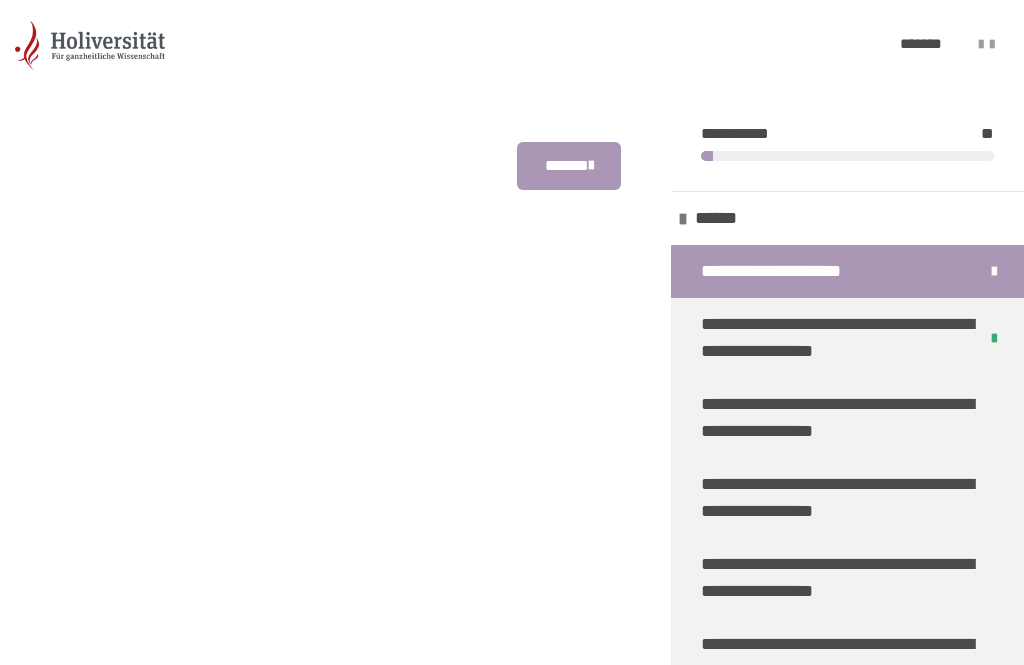 click on "********* ******** *******" at bounding box center [320, 3355] 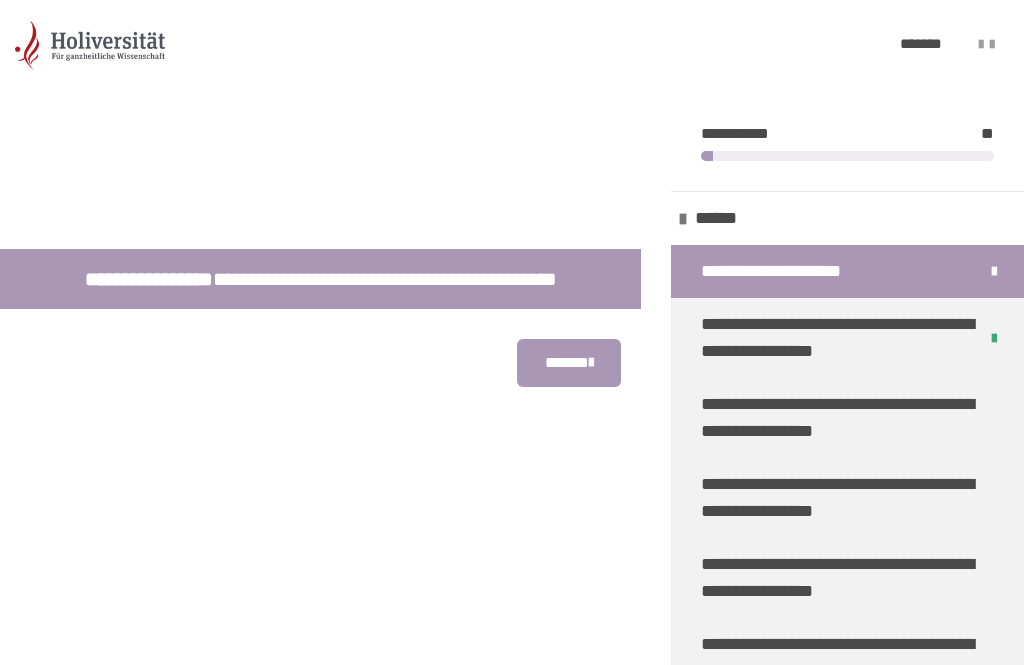scroll, scrollTop: 0, scrollLeft: 0, axis: both 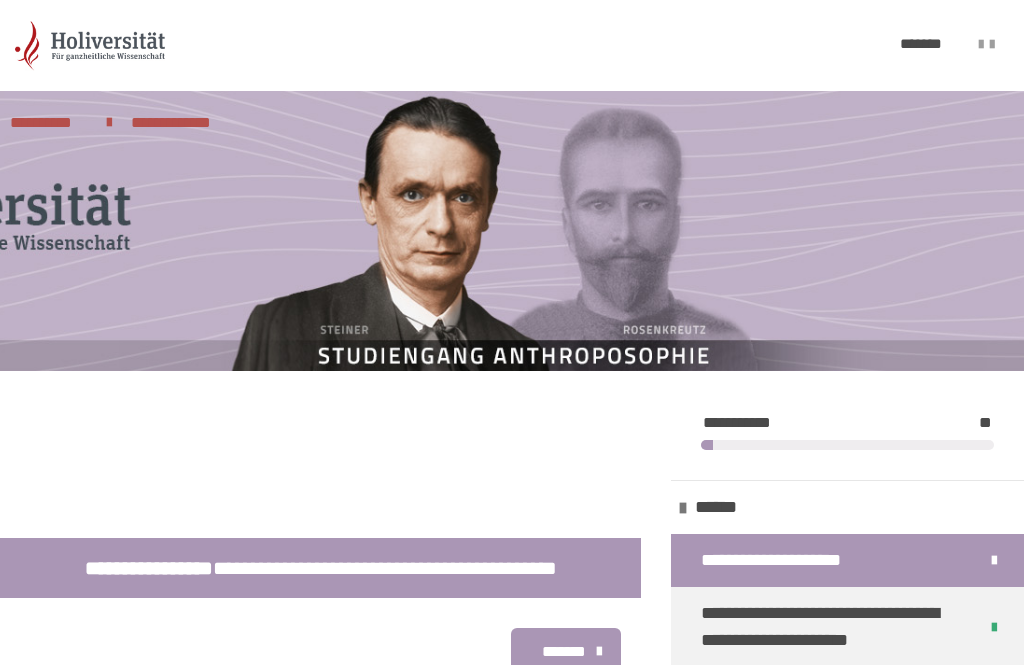 click on "********* ******** *******" at bounding box center (320, 652) 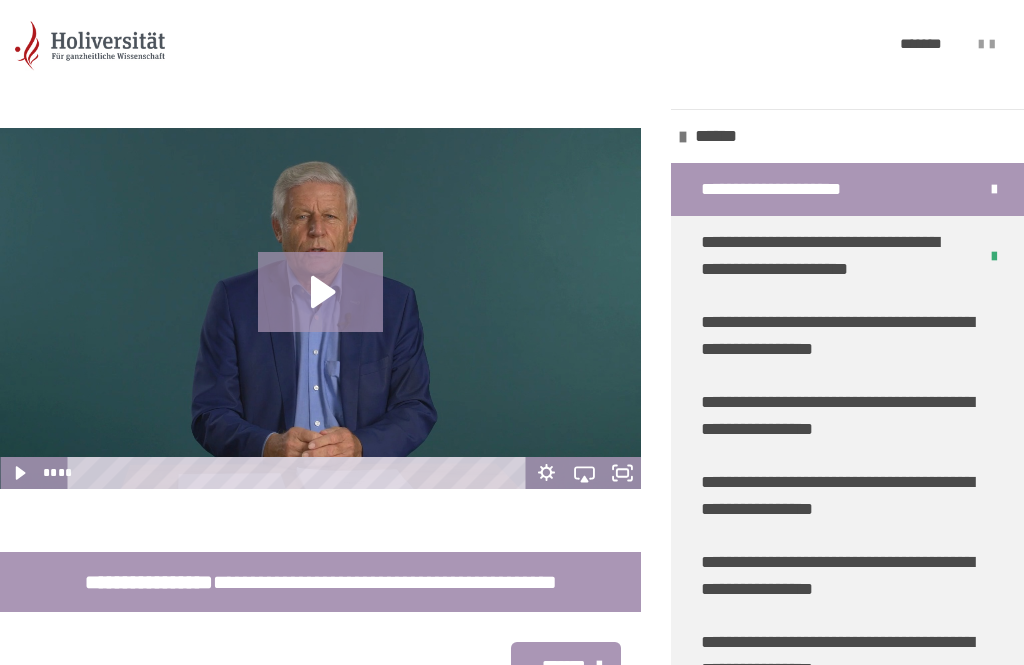 scroll, scrollTop: 401, scrollLeft: 0, axis: vertical 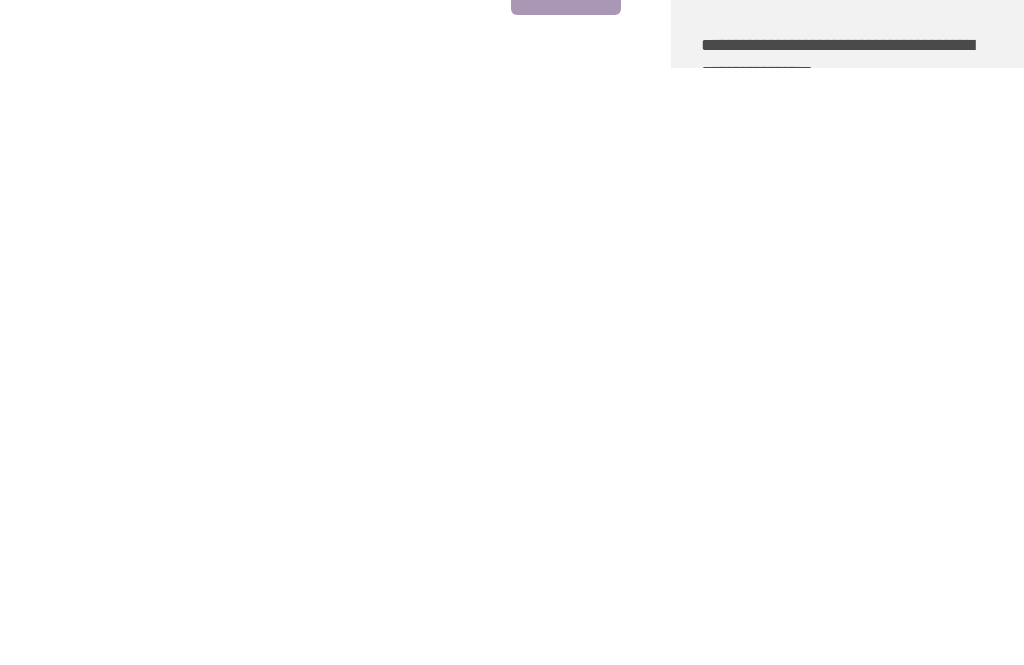 click on "**********" at bounding box center (512, 3055) 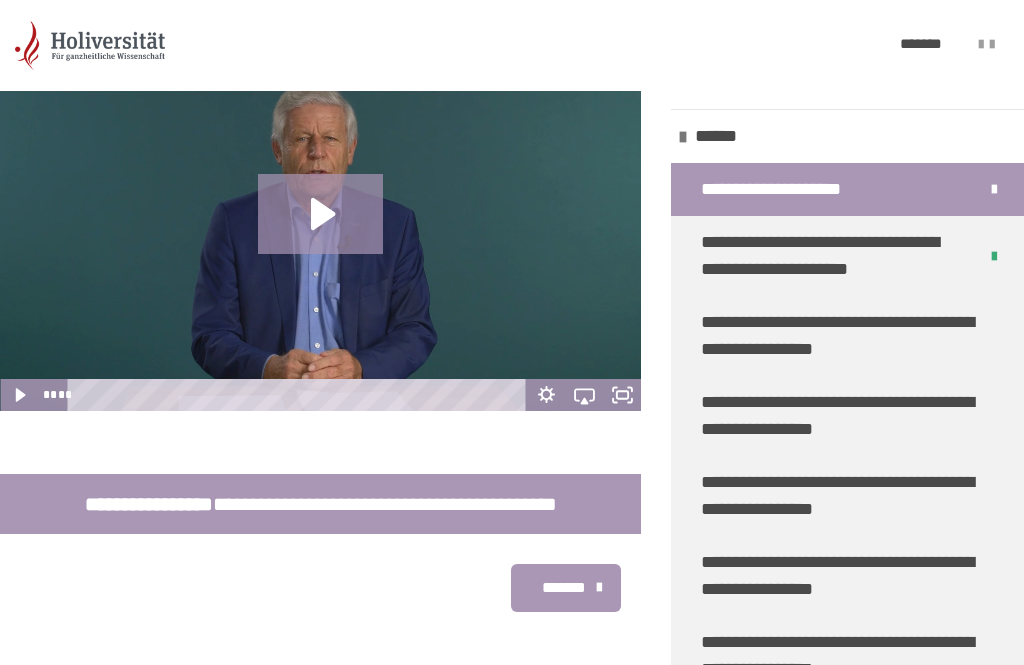 click on "**********" at bounding box center [839, 496] 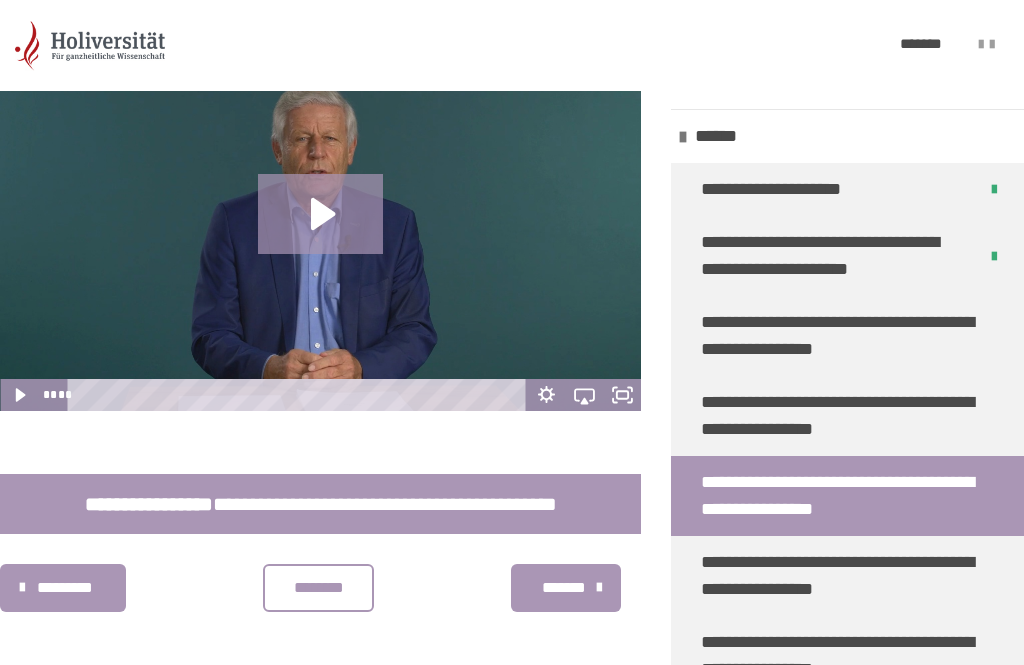 scroll, scrollTop: 381, scrollLeft: 0, axis: vertical 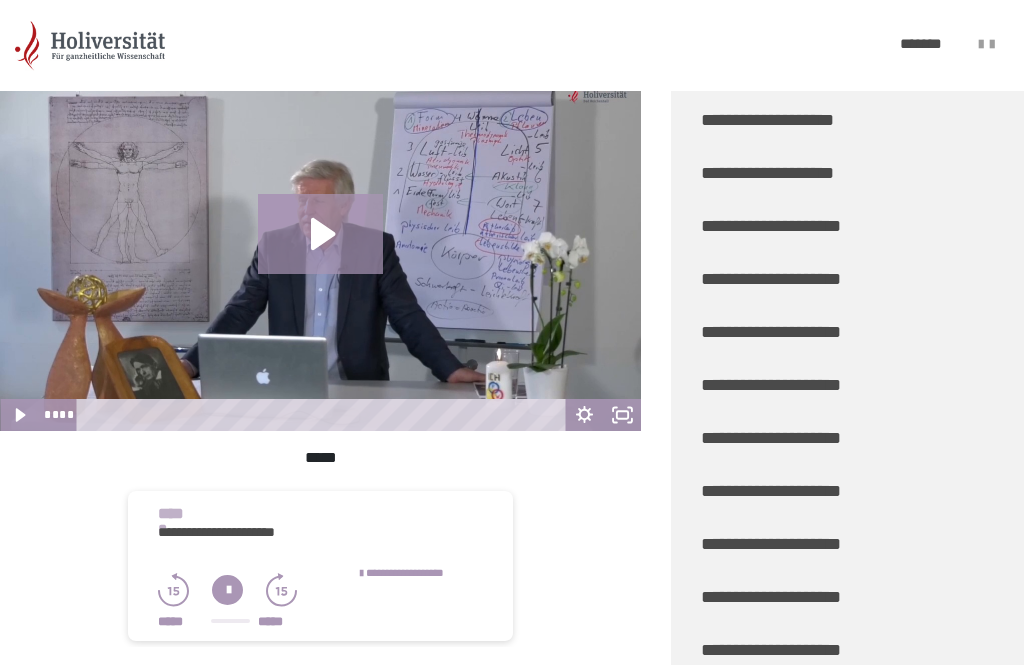 click on "**********" at bounding box center [778, 544] 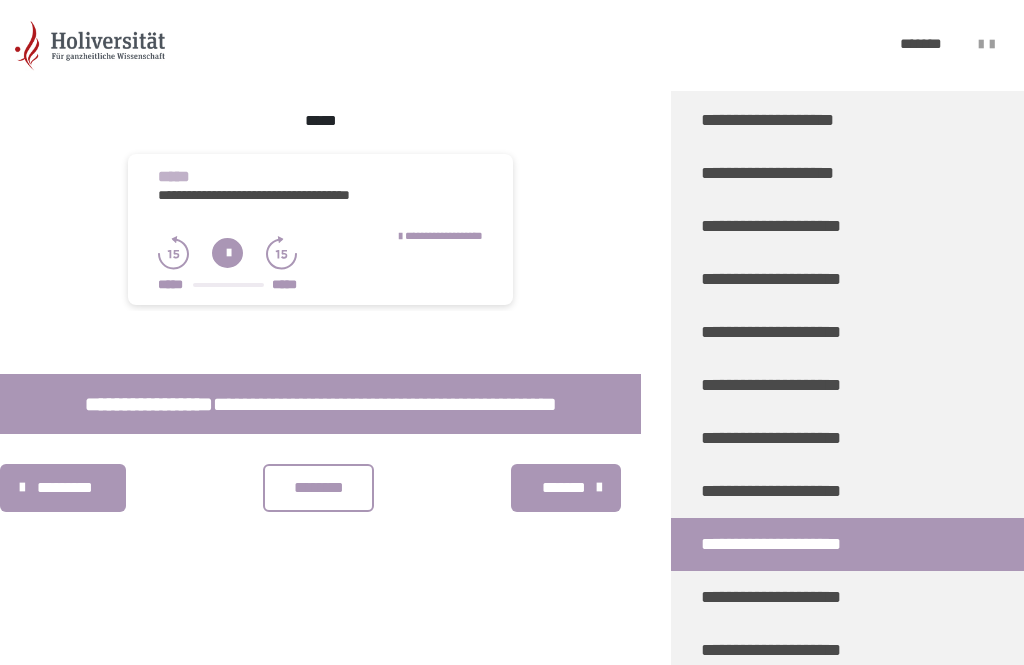 click on "**********" at bounding box center (778, 544) 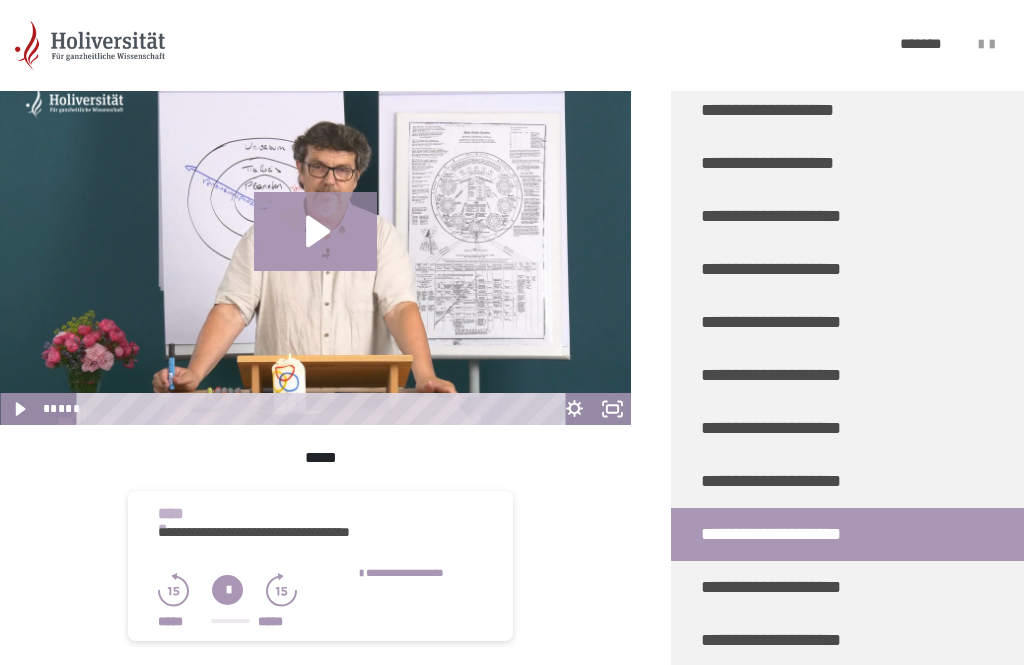 scroll, scrollTop: 123, scrollLeft: 0, axis: vertical 